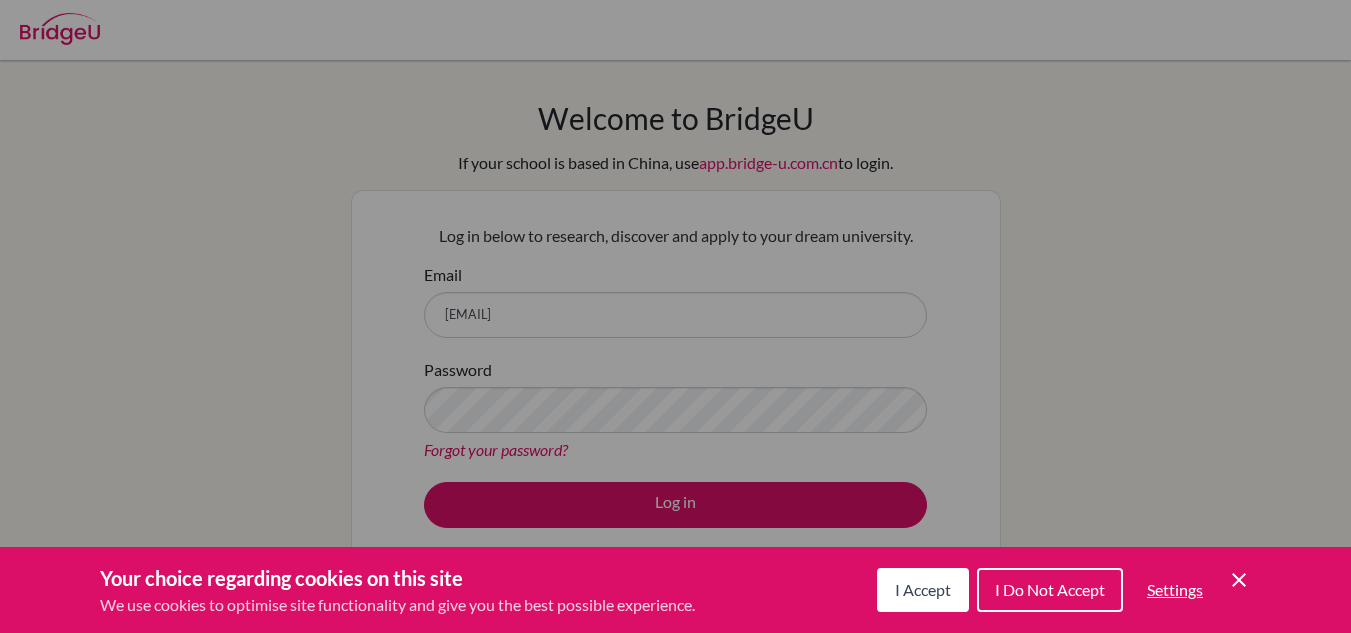 scroll, scrollTop: 0, scrollLeft: 0, axis: both 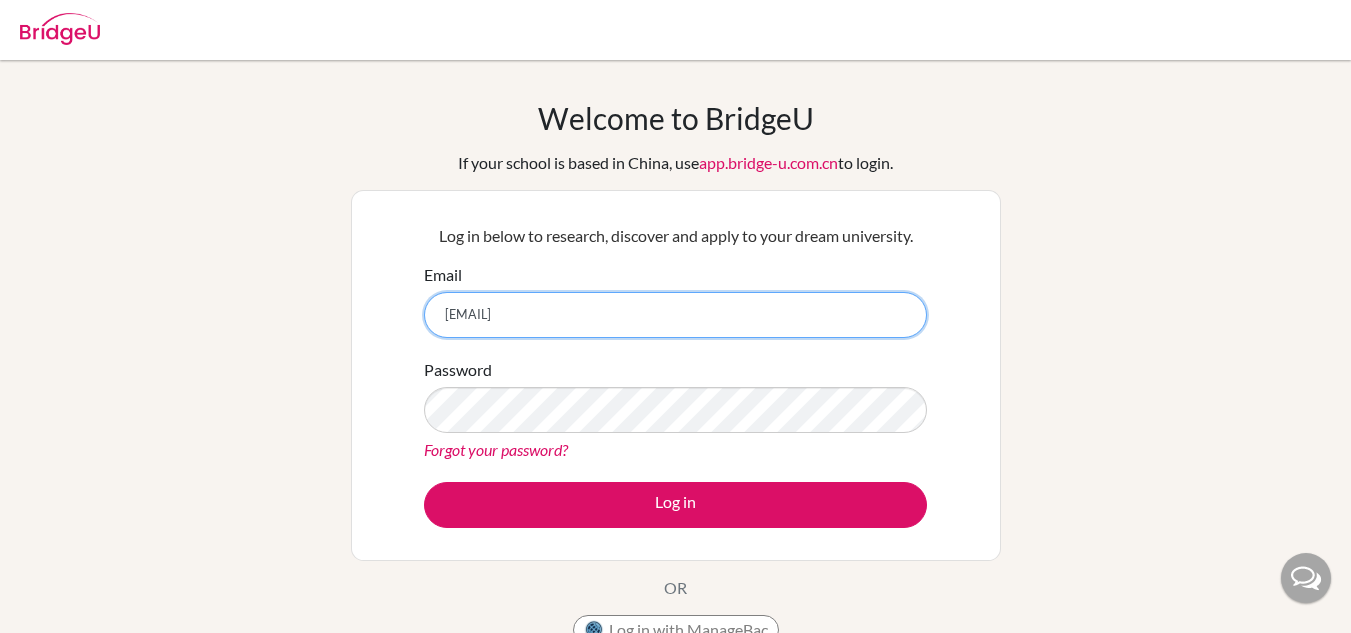 click on "annityakha" at bounding box center [675, 315] 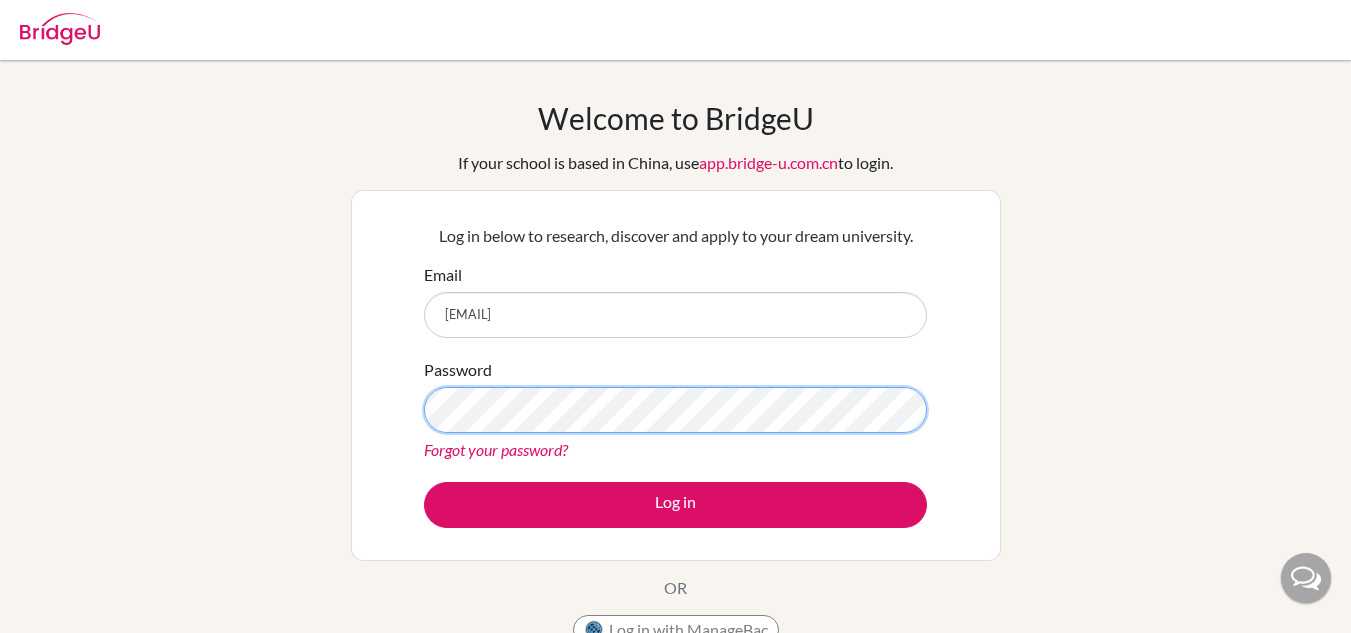 click on "Log in" at bounding box center [675, 505] 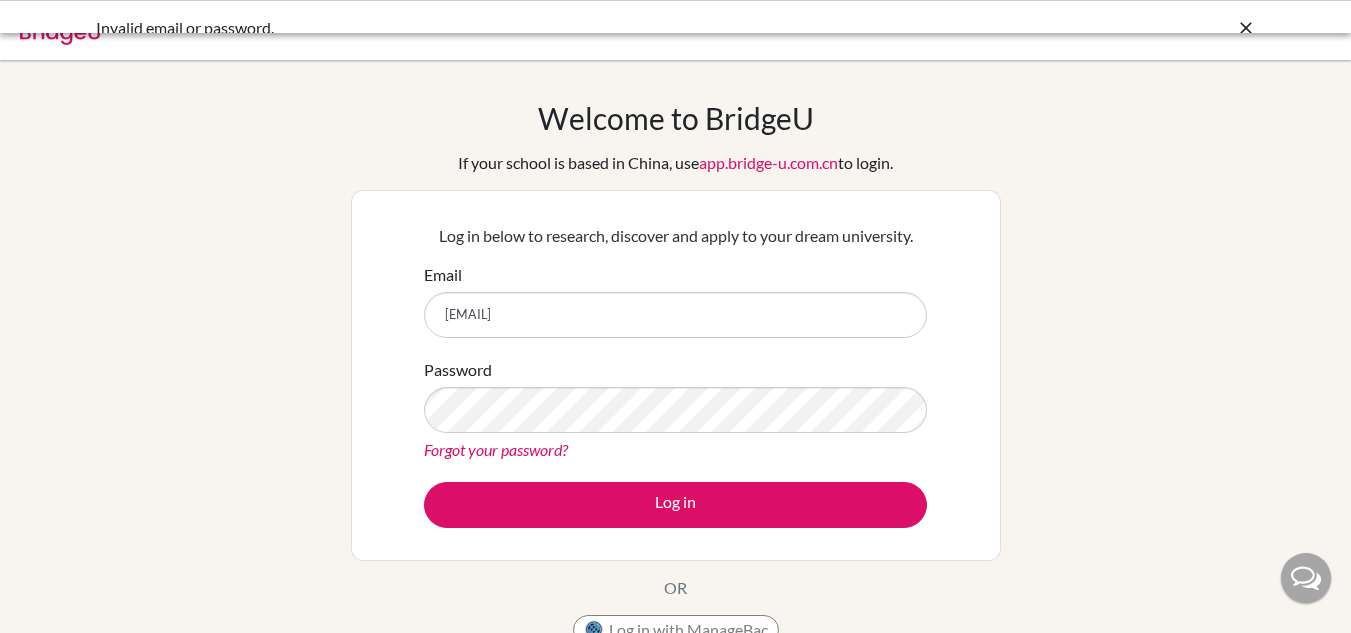 scroll, scrollTop: 0, scrollLeft: 0, axis: both 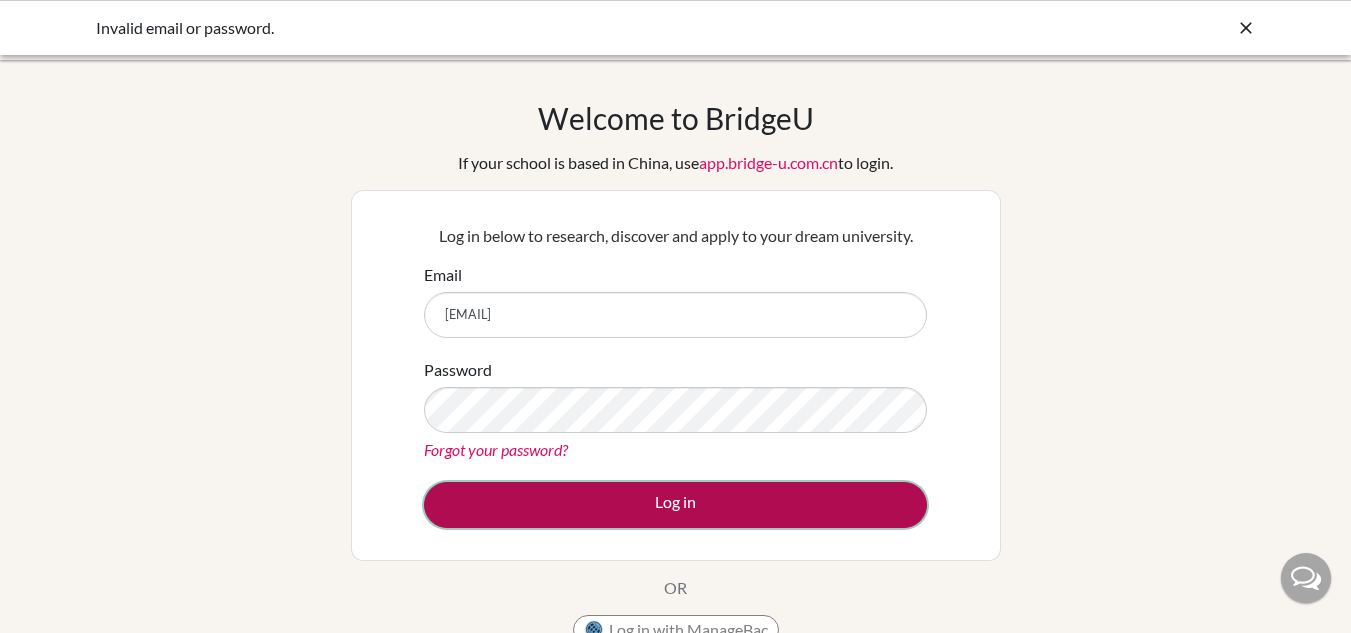 click on "Log in" at bounding box center [675, 505] 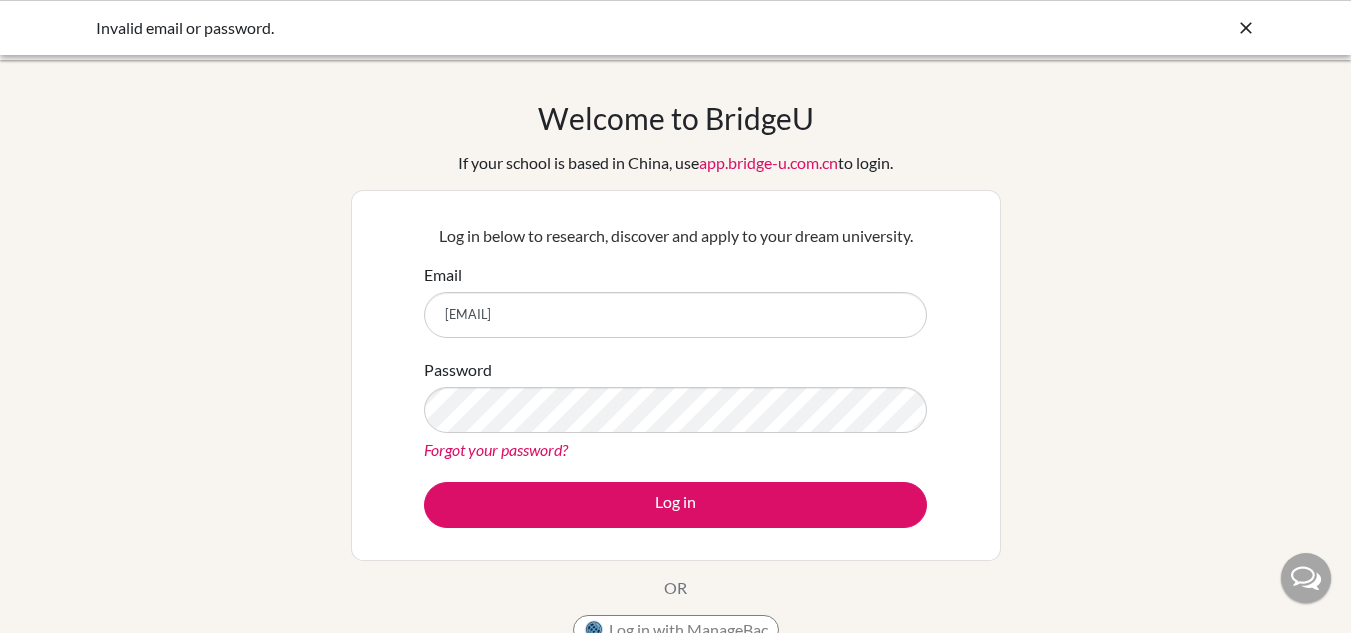 scroll, scrollTop: 185, scrollLeft: 0, axis: vertical 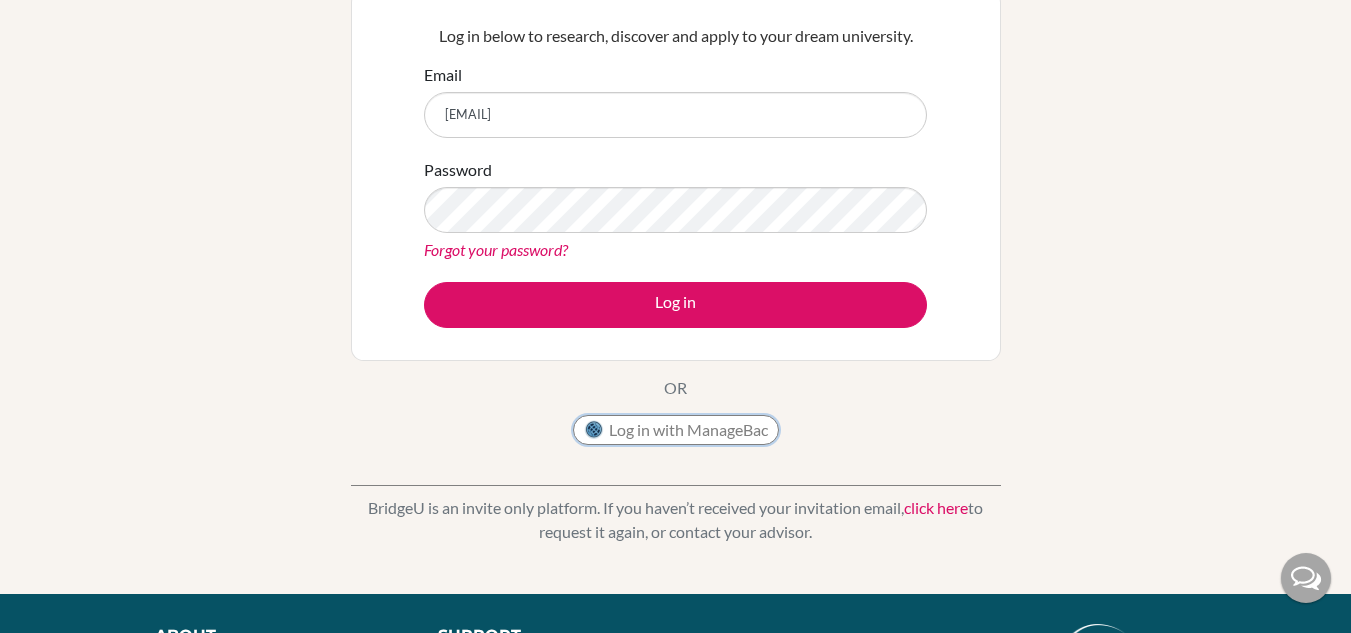 click on "Log in with ManageBac" at bounding box center (676, 430) 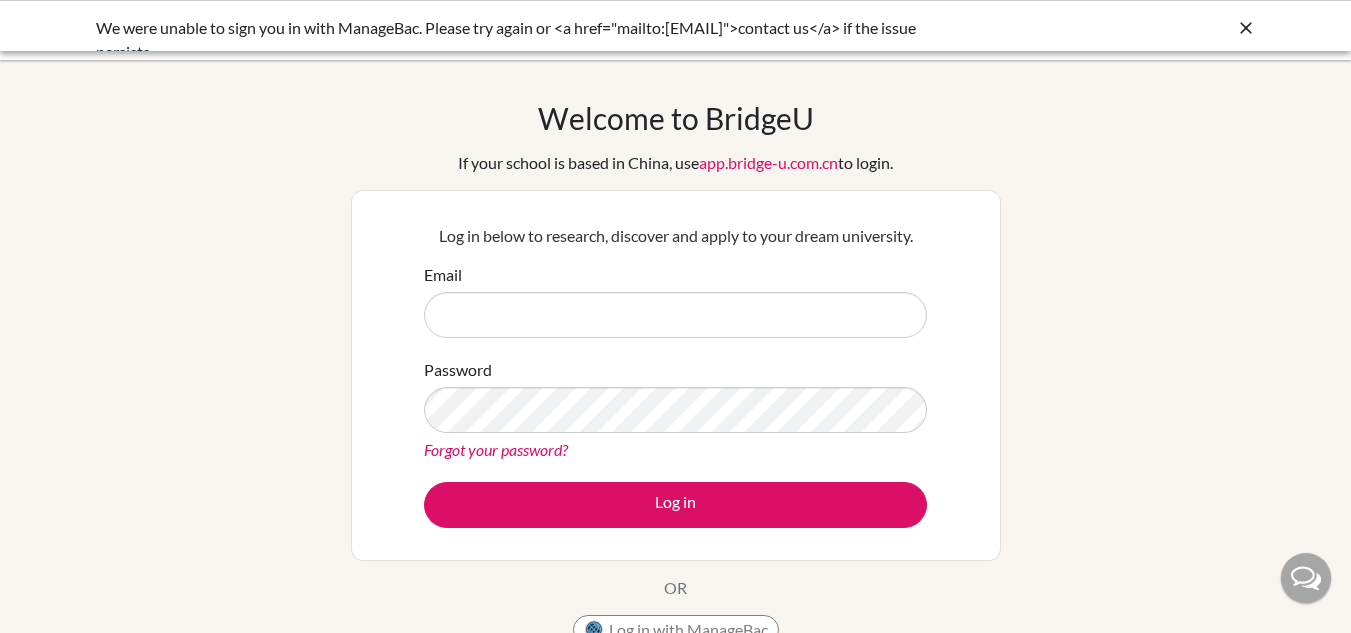 scroll, scrollTop: 0, scrollLeft: 0, axis: both 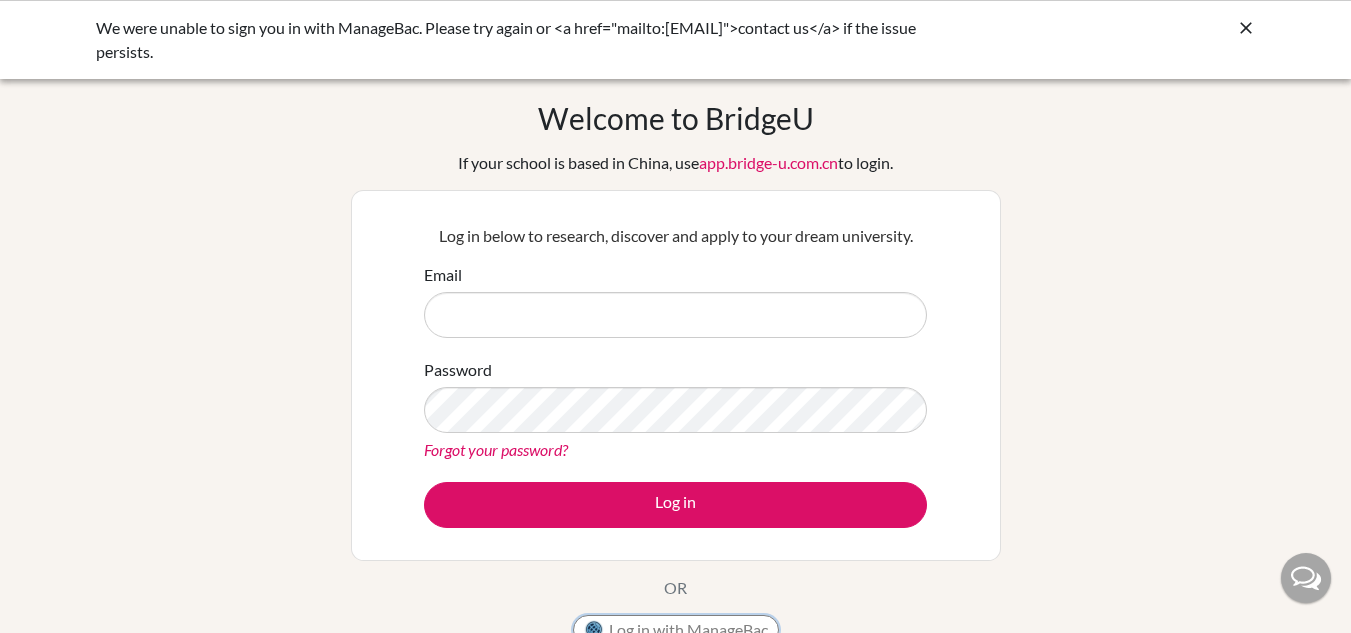 click on "Log in with ManageBac" at bounding box center [676, 630] 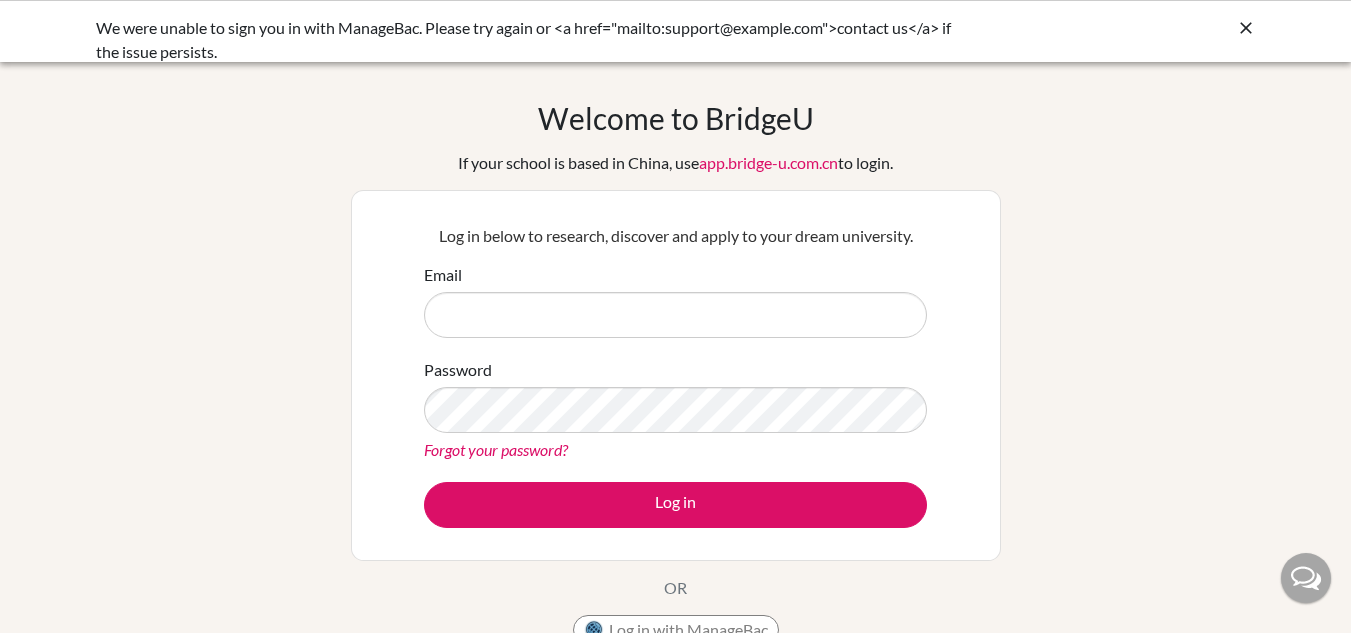 scroll, scrollTop: 0, scrollLeft: 0, axis: both 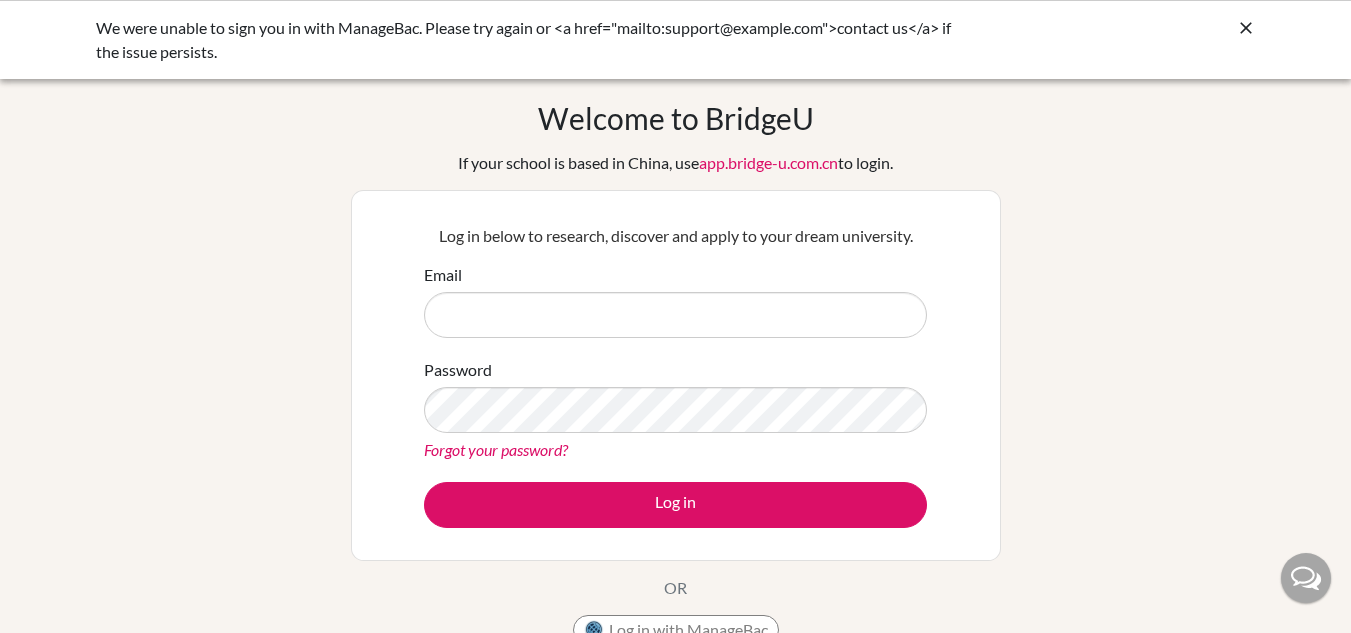 click on "Welcome to BridgeU
If your school is based in China, use  app.bridge-u.com.cn  to login.
Log in below to research, discover and apply to your dream university.
Email
Password
Forgot your password?
Log in
OR
Log in with ManageBac
BridgeU is an invite only platform. If you haven’t received your invitation email,
click here
to request it again, or contact your advisor." at bounding box center [675, 427] 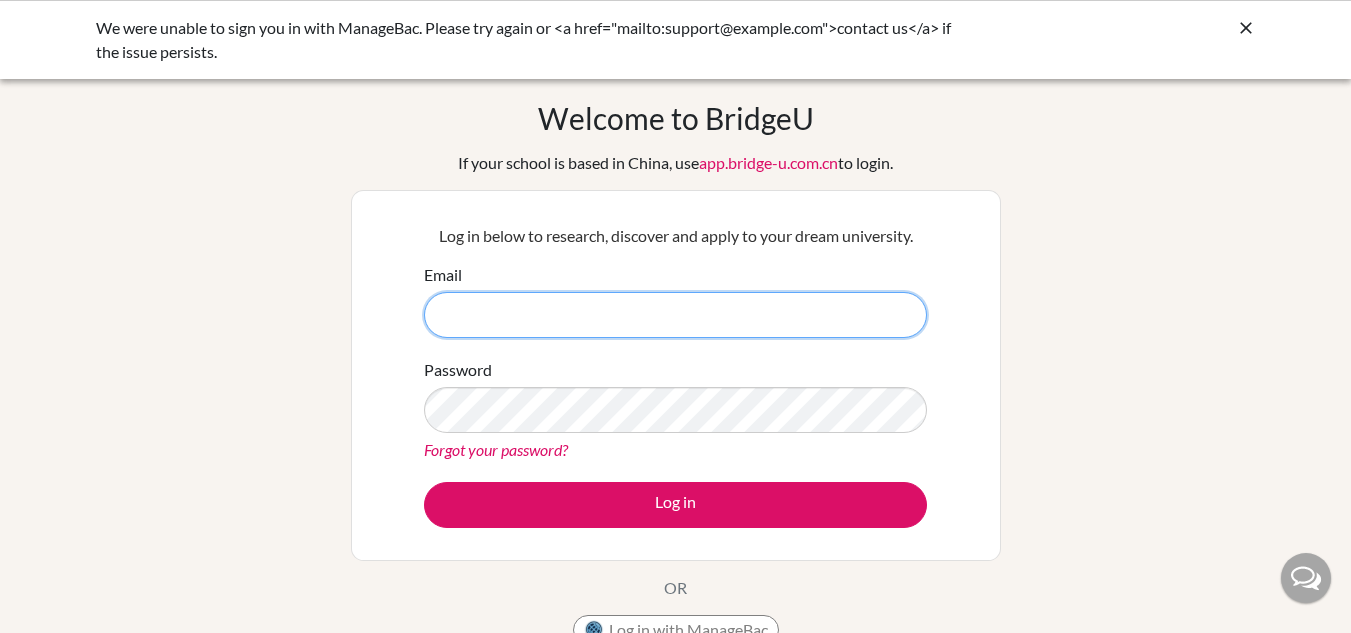 click on "Email" at bounding box center (675, 315) 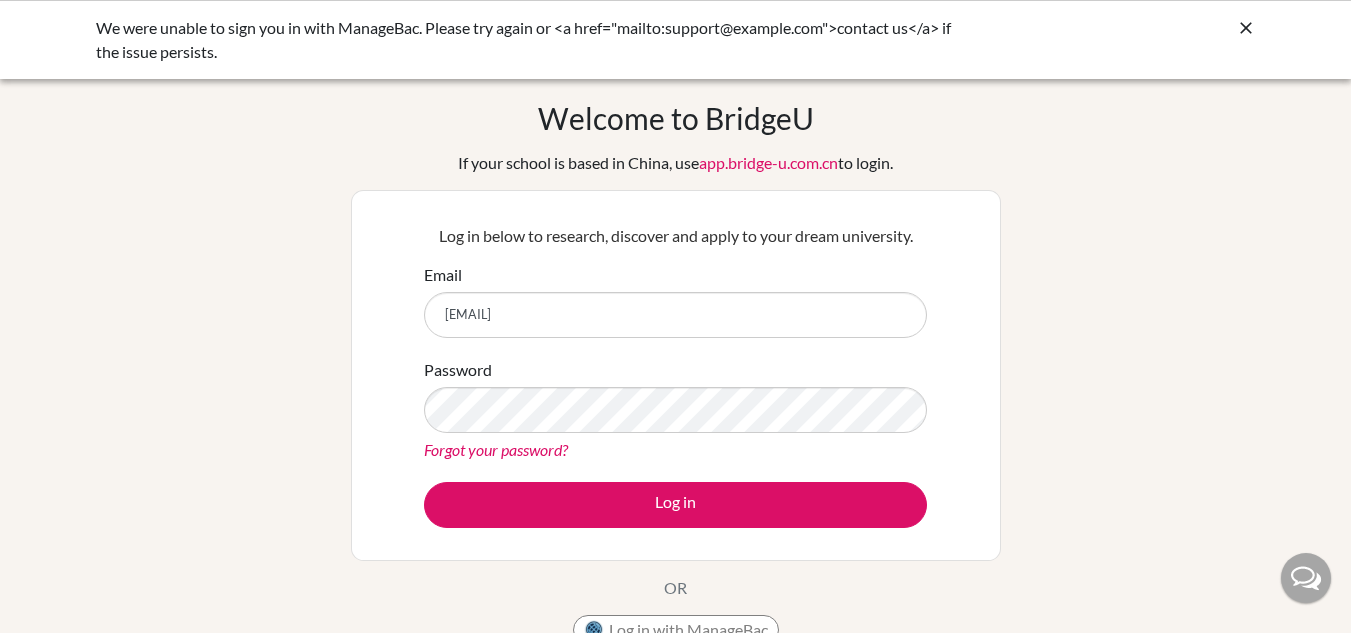 click at bounding box center (1246, 28) 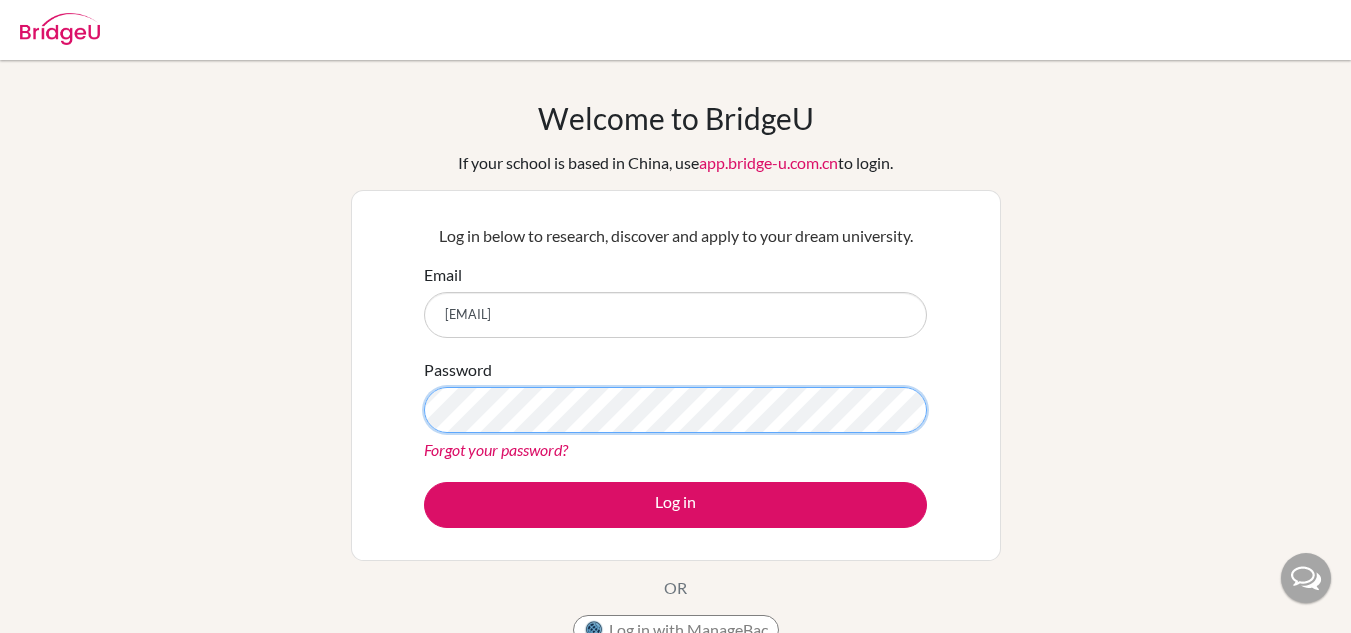 click on "Log in" at bounding box center [675, 505] 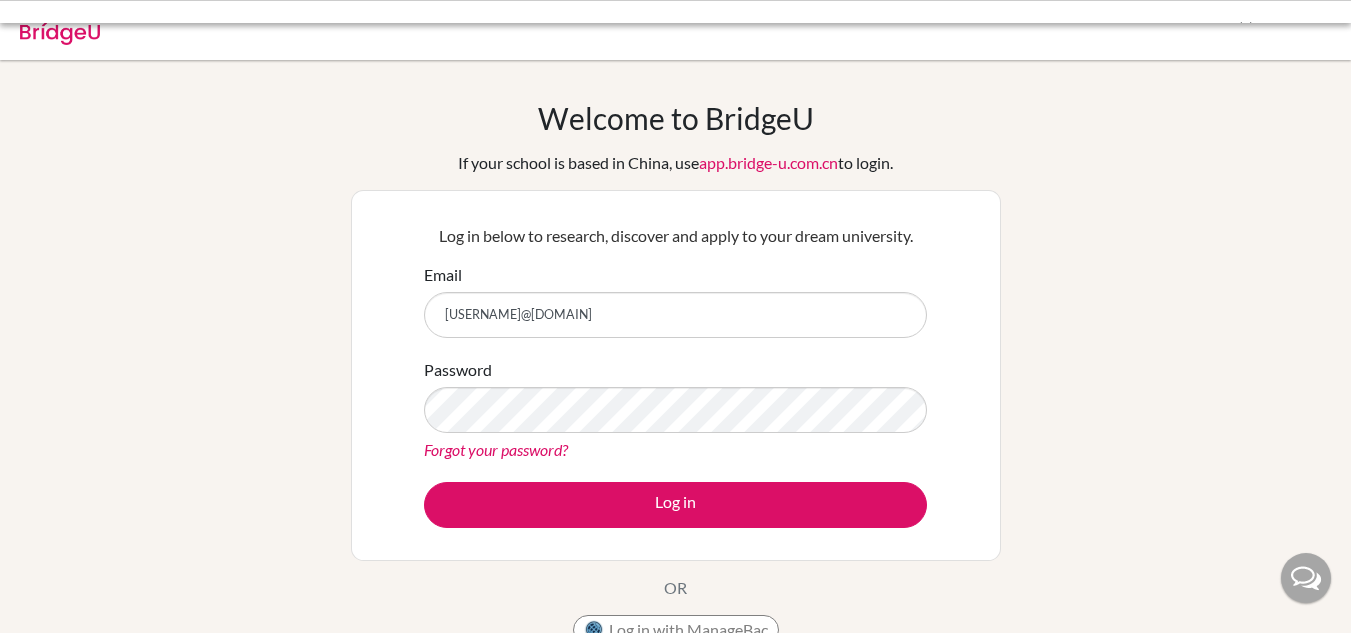 scroll, scrollTop: 0, scrollLeft: 0, axis: both 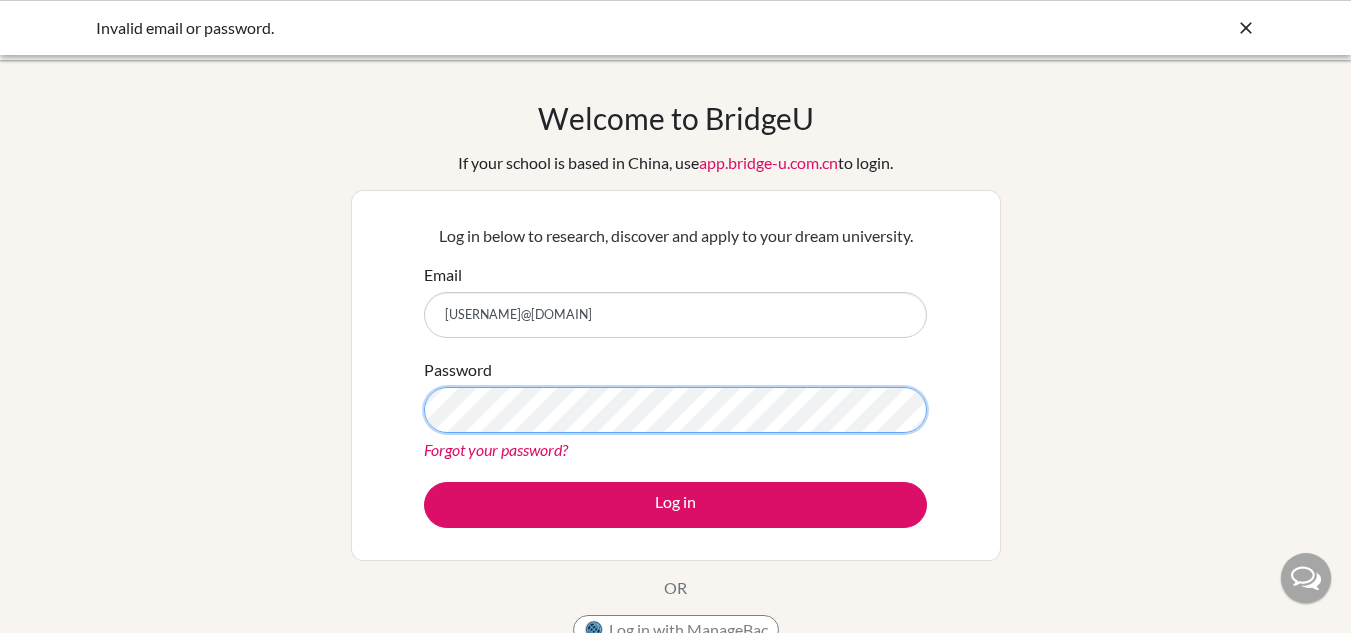click on "Log in" at bounding box center (675, 505) 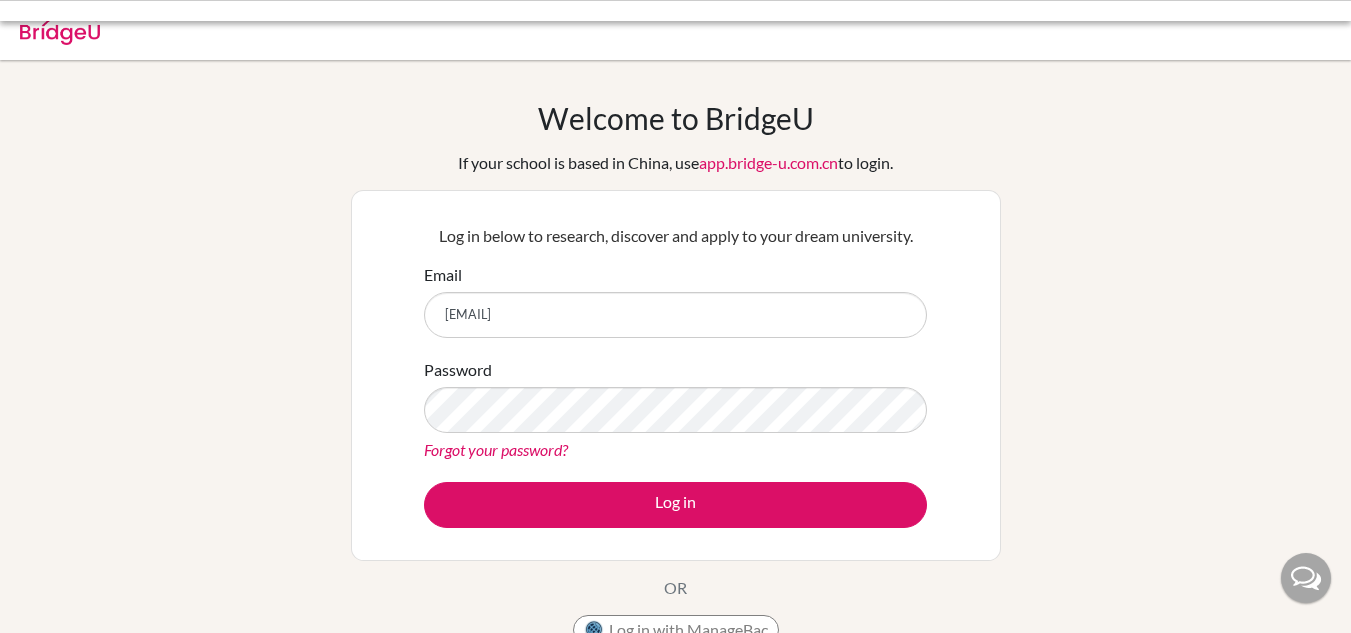 scroll, scrollTop: 0, scrollLeft: 0, axis: both 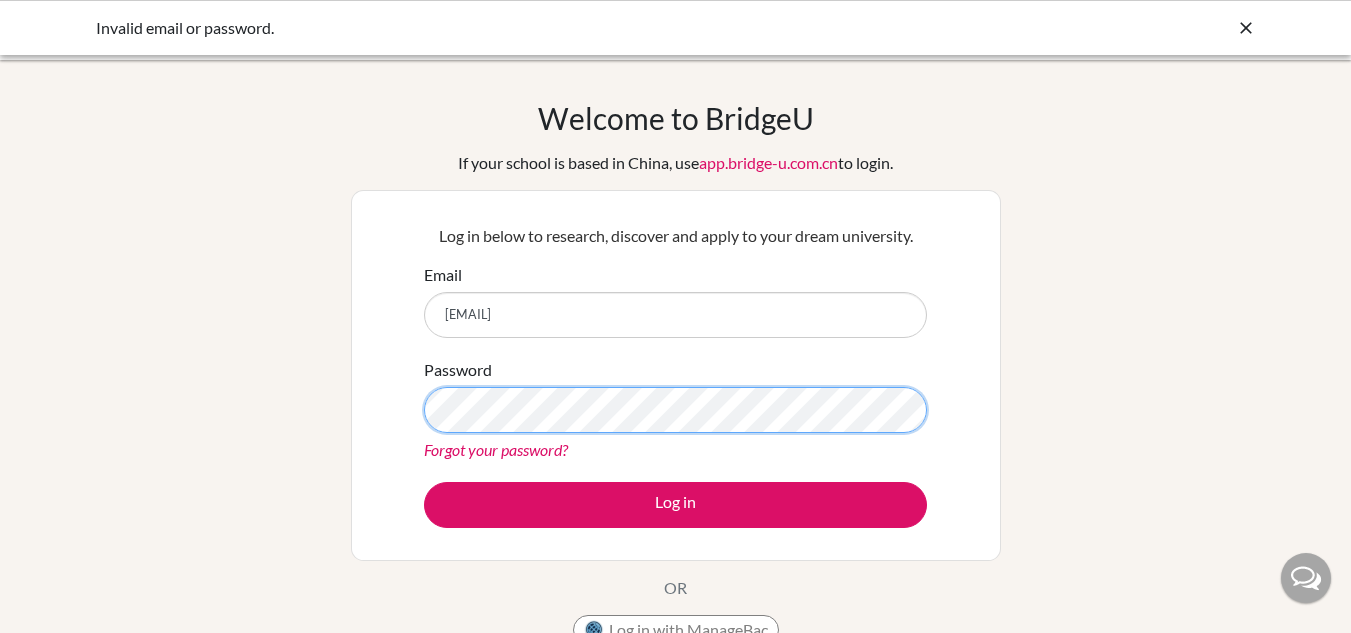click on "Log in" at bounding box center [675, 505] 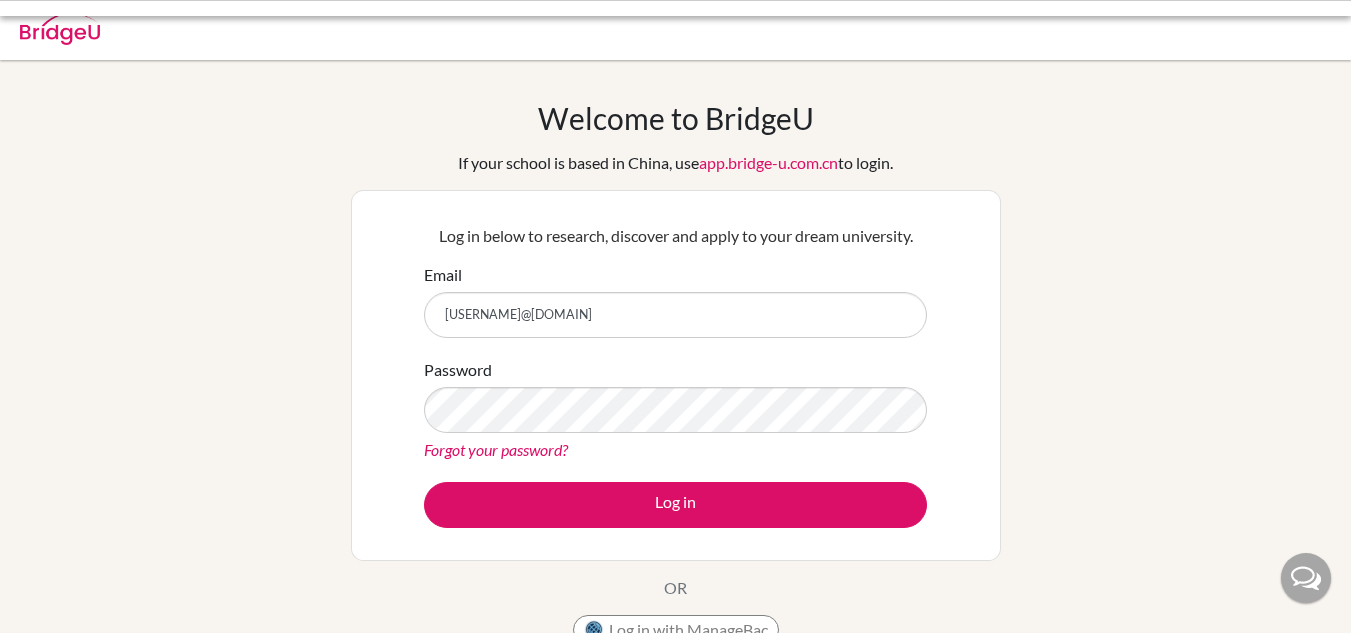 scroll, scrollTop: 0, scrollLeft: 0, axis: both 